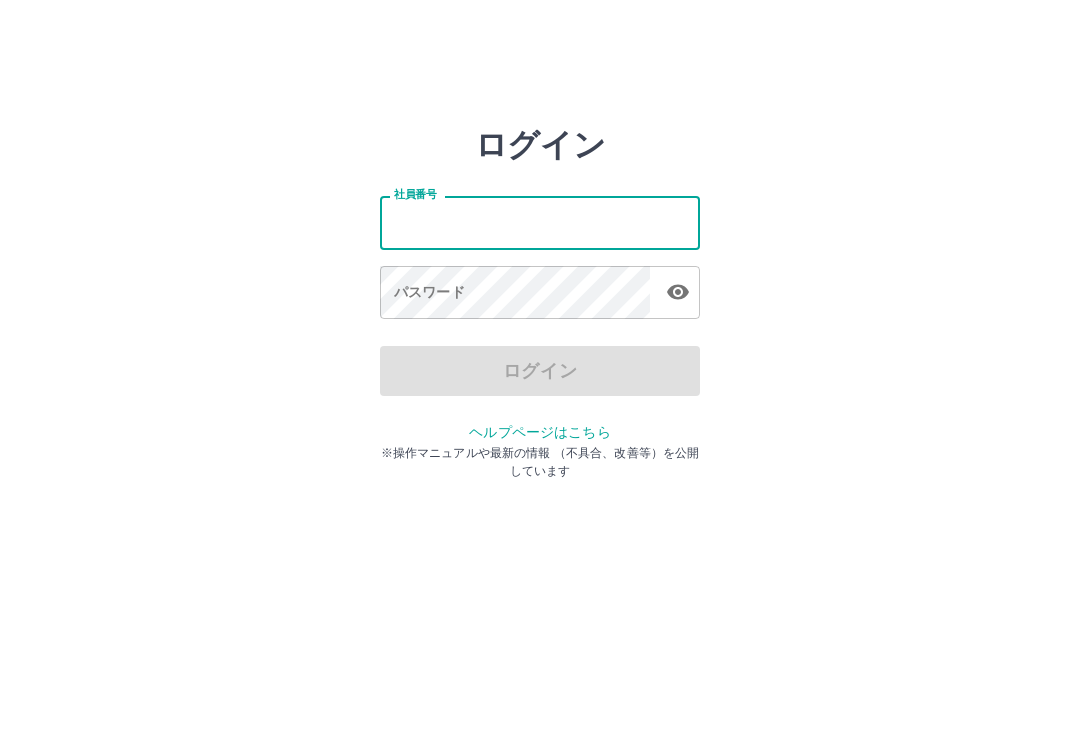 scroll, scrollTop: 0, scrollLeft: 0, axis: both 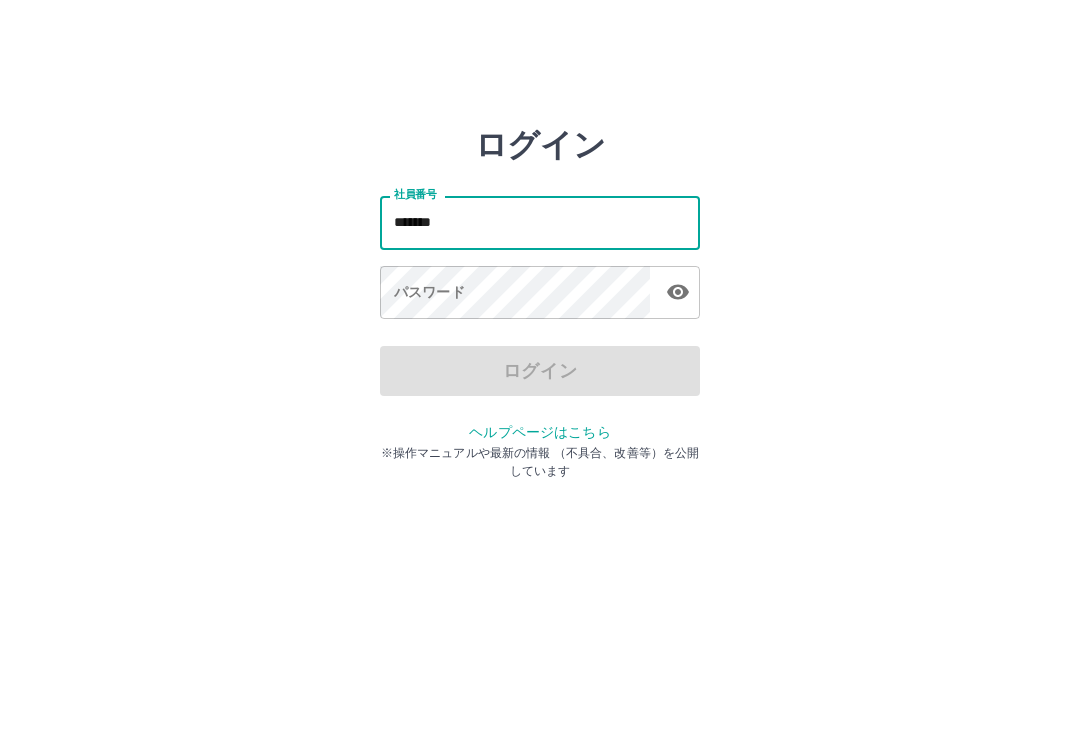 type on "*******" 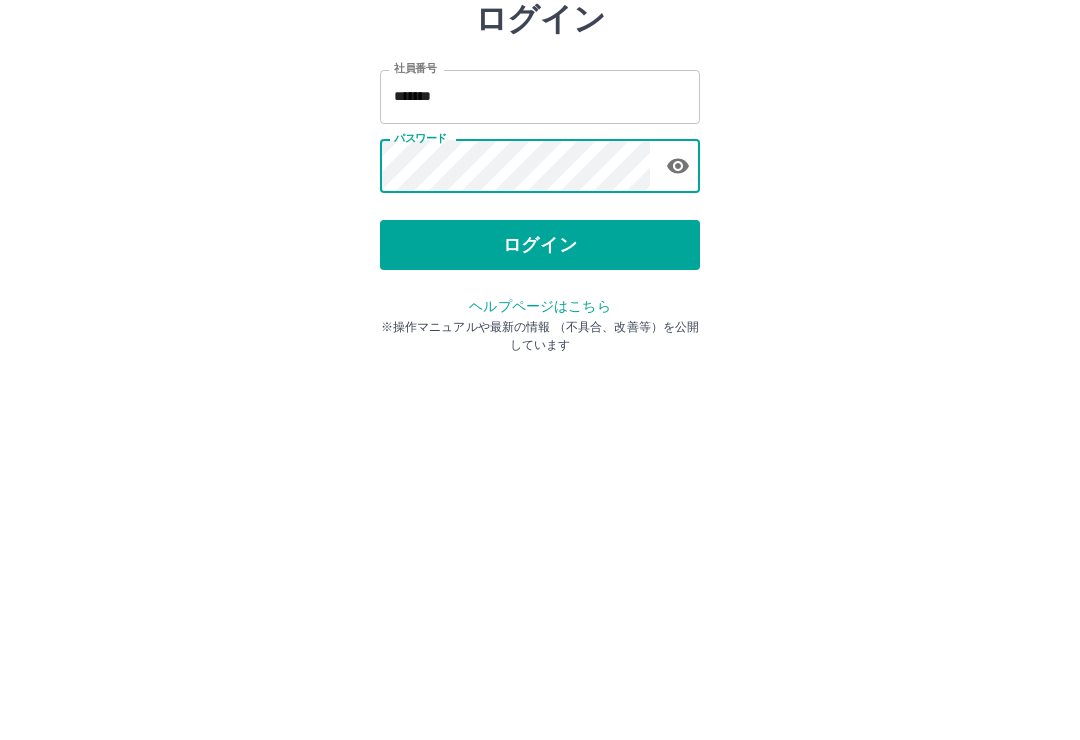click on "ログイン" at bounding box center [540, 371] 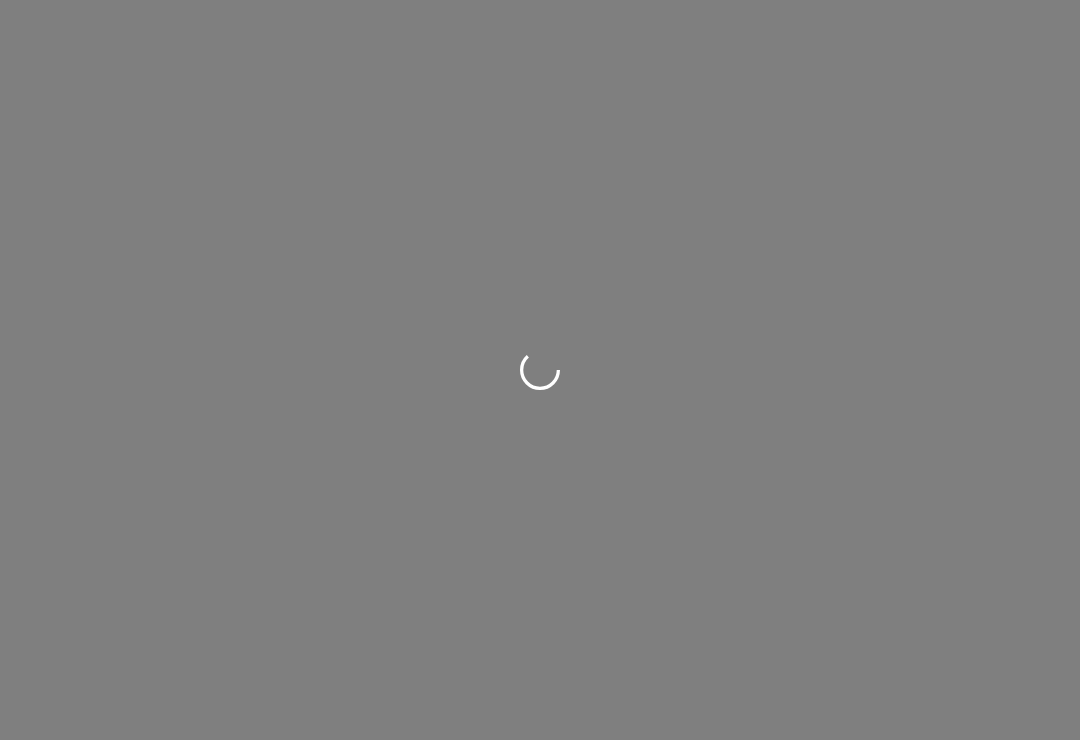 scroll, scrollTop: 0, scrollLeft: 0, axis: both 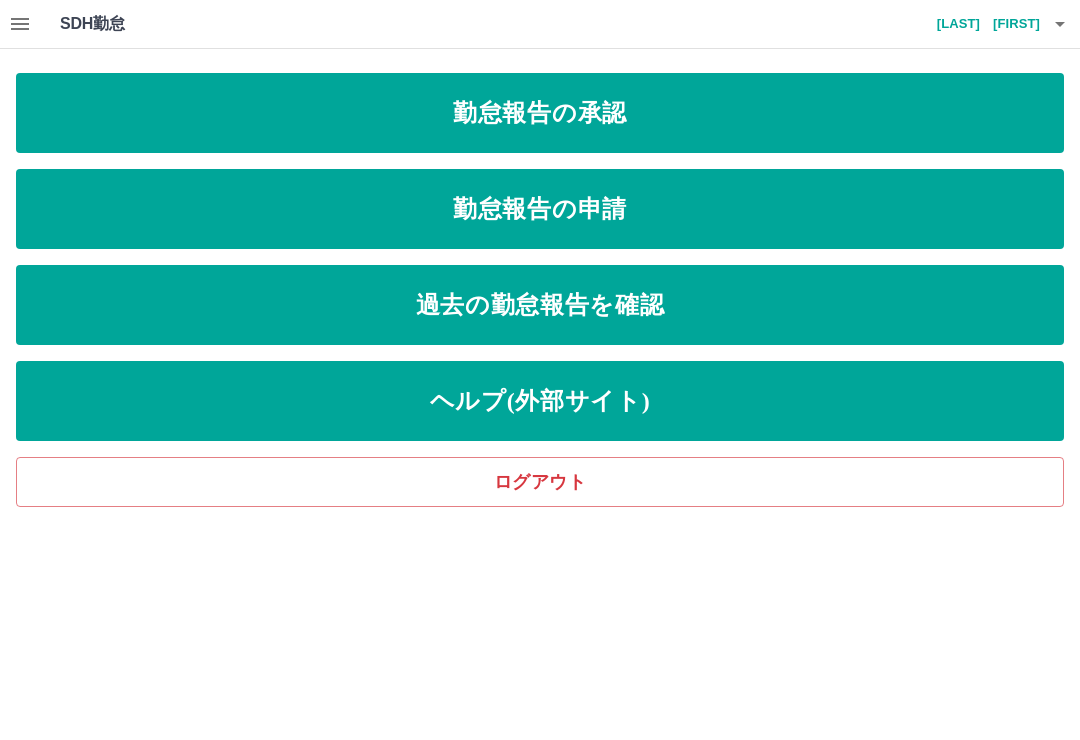click on "勤怠報告の申請" at bounding box center [540, 209] 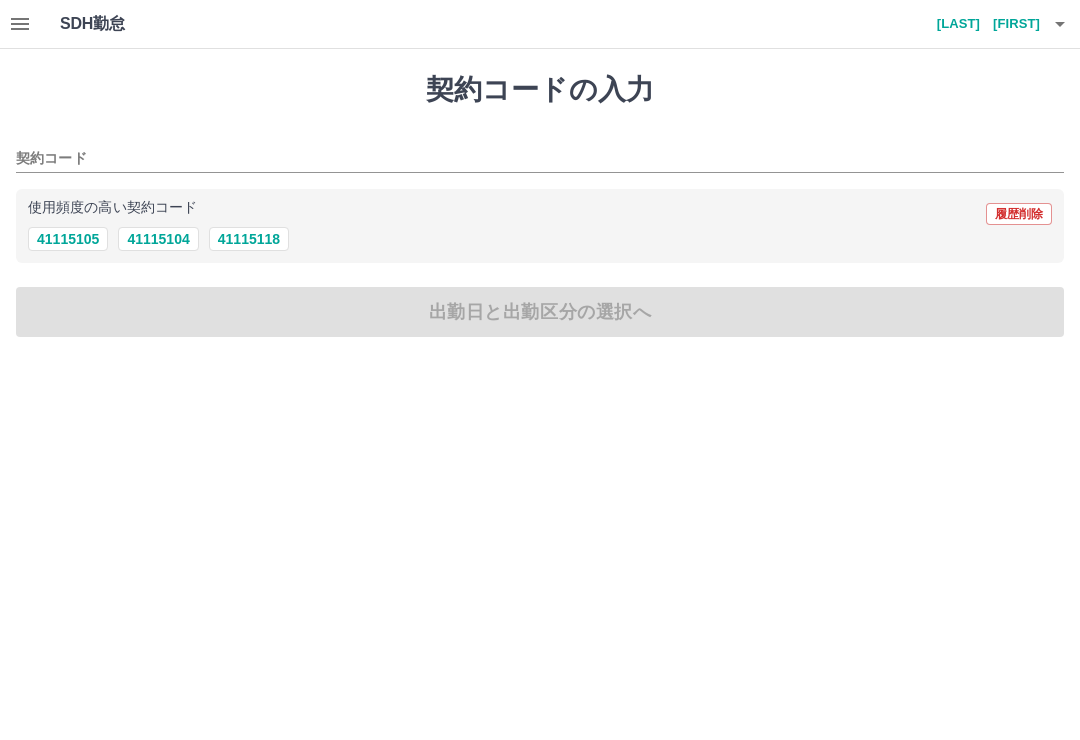 click on "41115118" at bounding box center (249, 239) 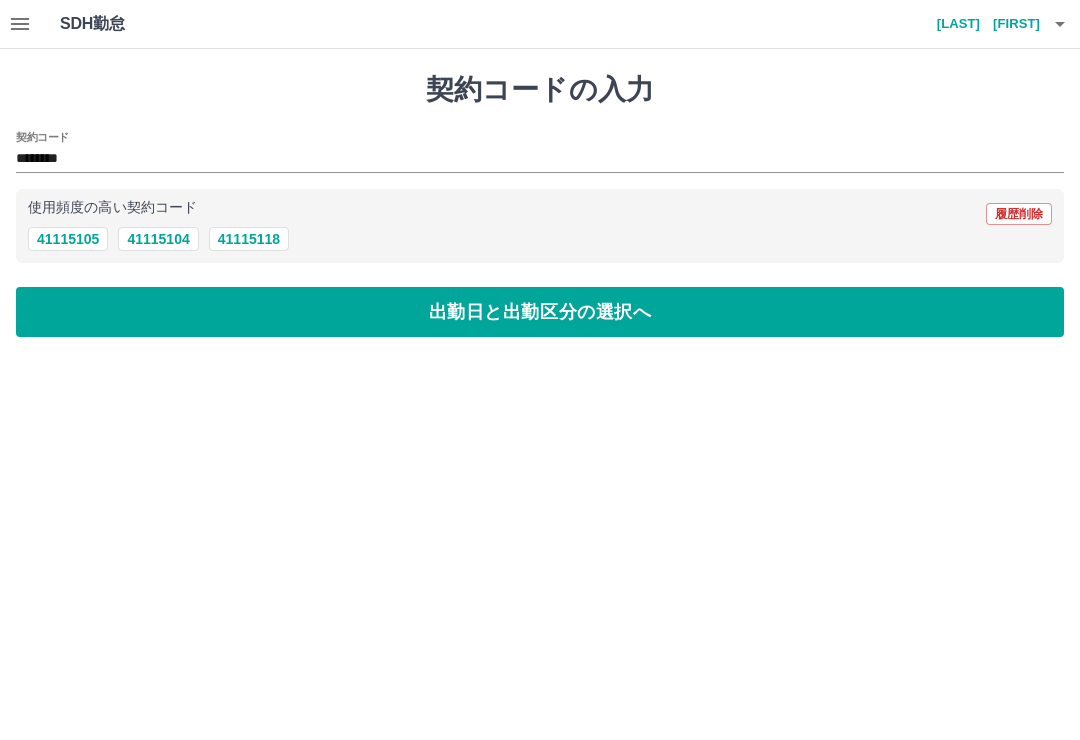 click on "出勤日と出勤区分の選択へ" at bounding box center (540, 312) 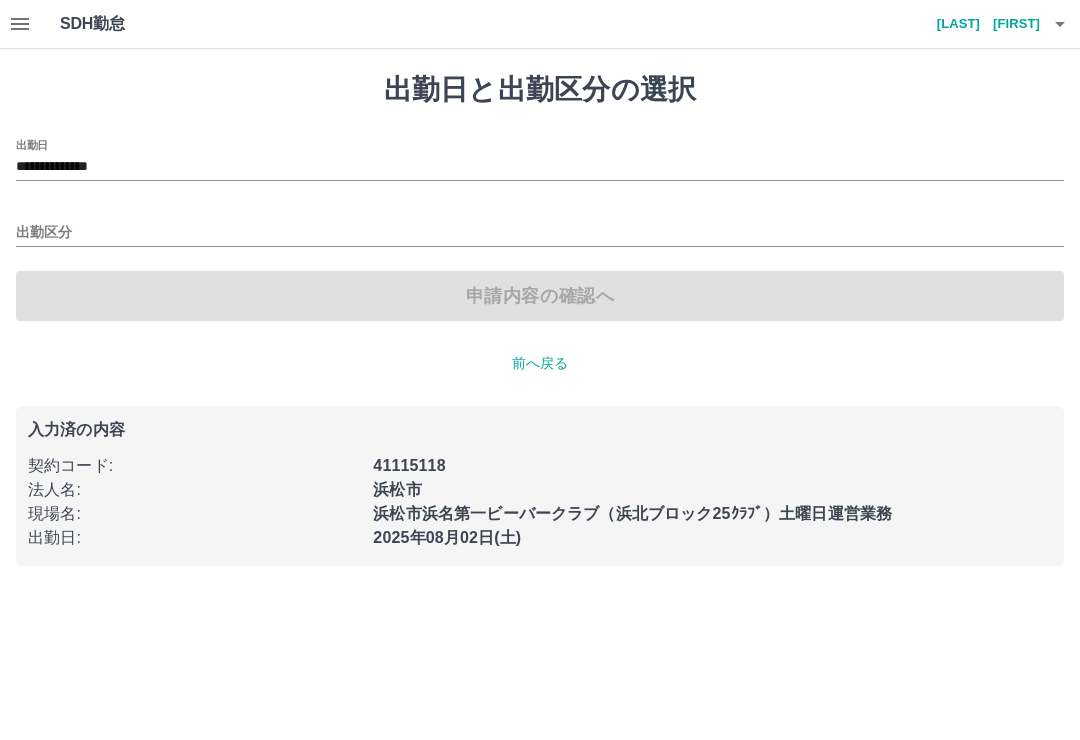 click on "出勤区分" at bounding box center [540, 233] 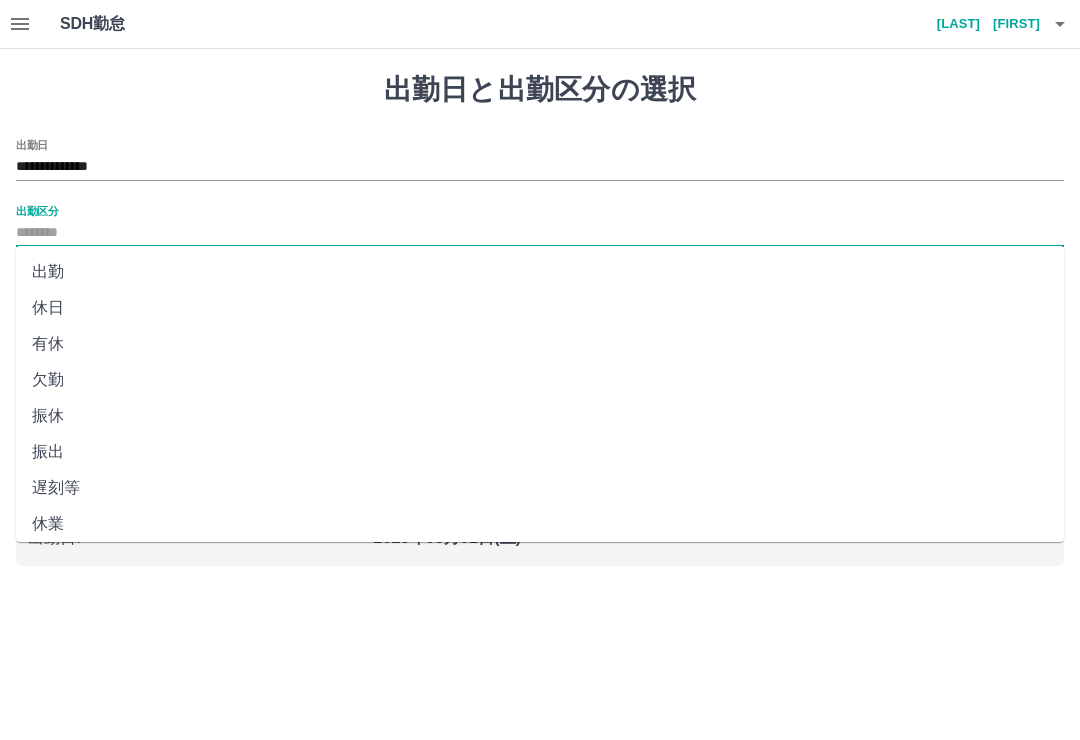 click on "振出" at bounding box center [540, 452] 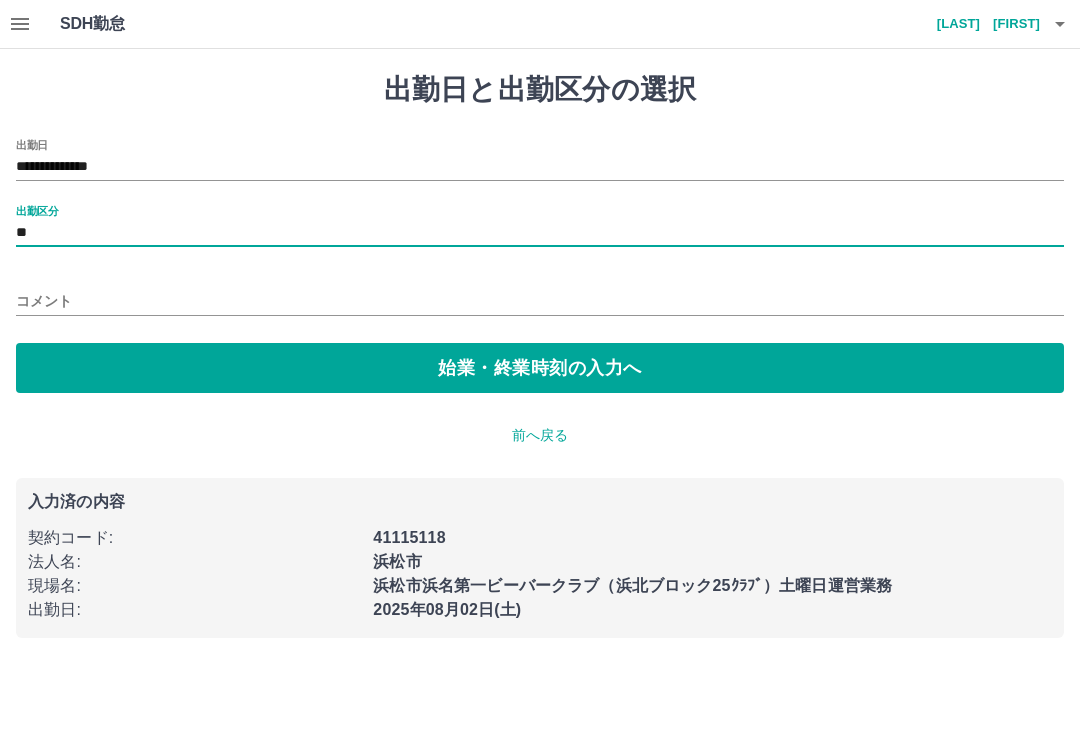 type on "**" 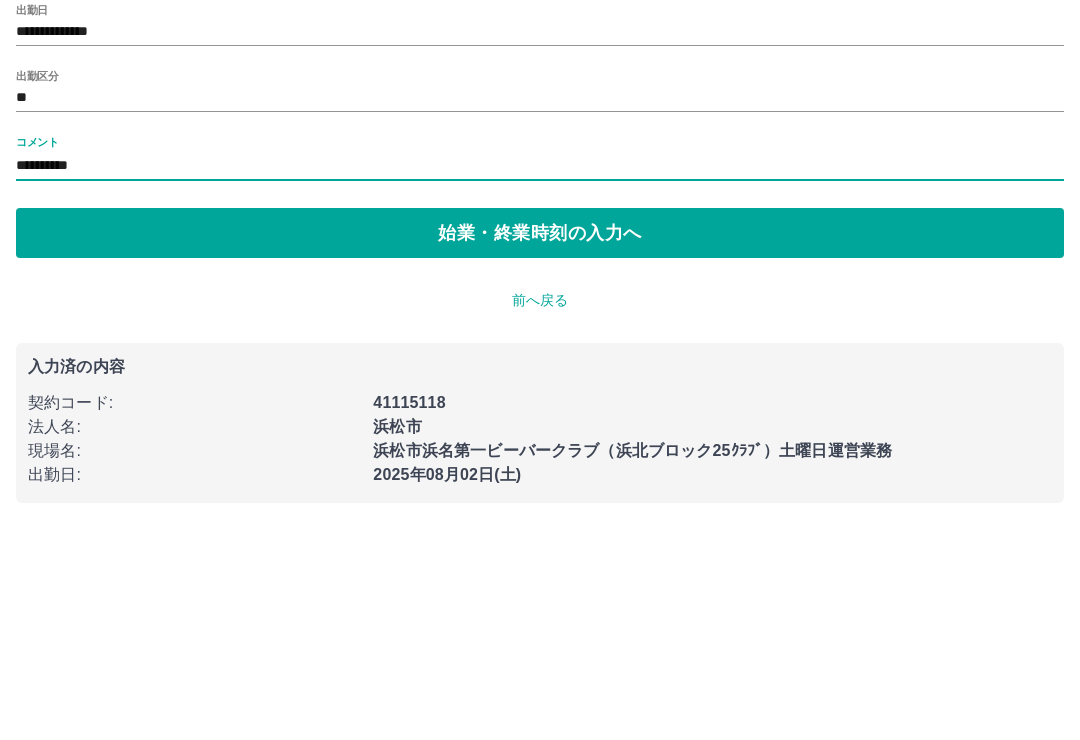 type on "**********" 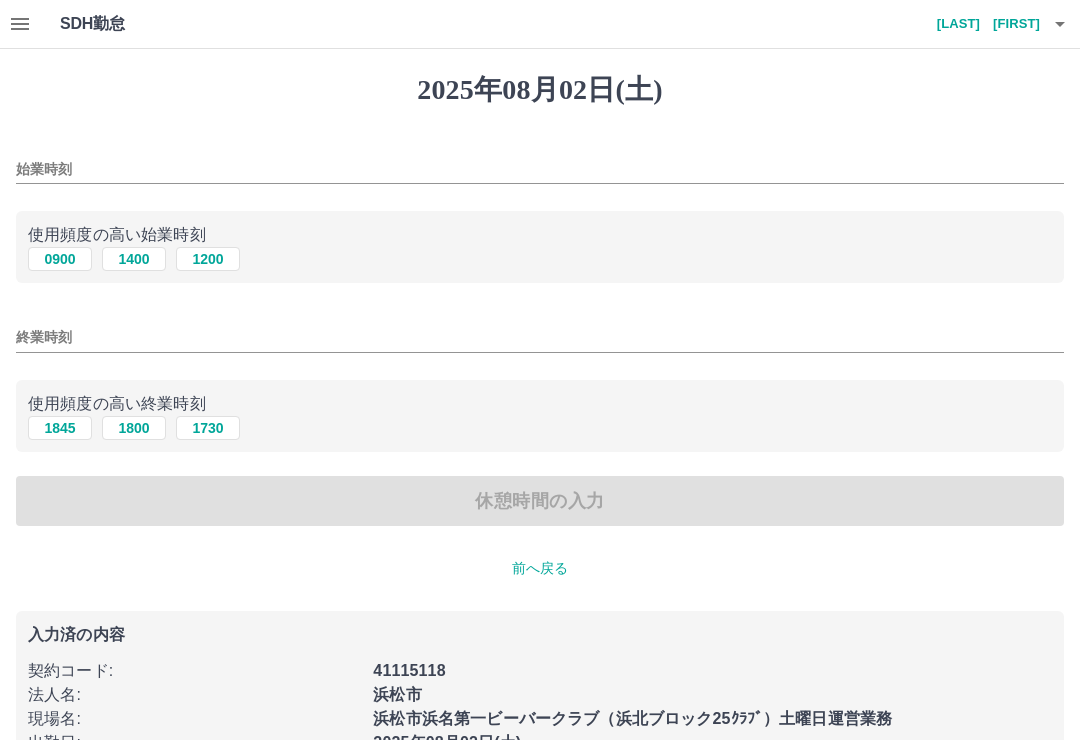 click on "始業時刻" at bounding box center (540, 169) 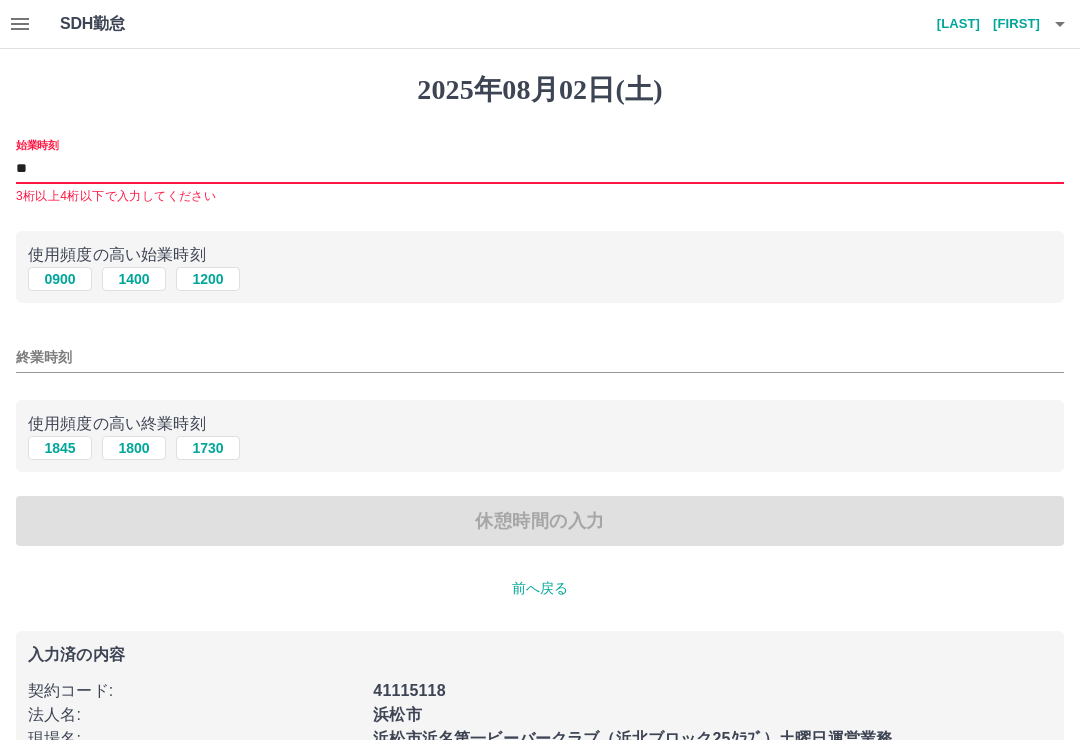 type on "*" 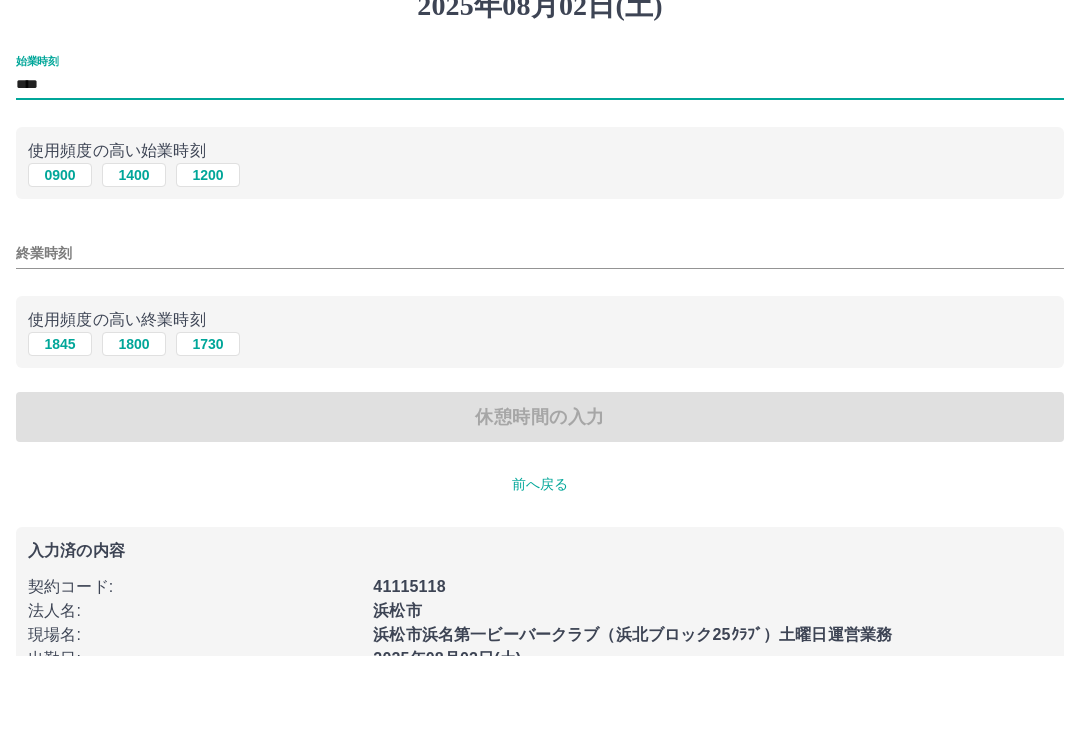 type on "****" 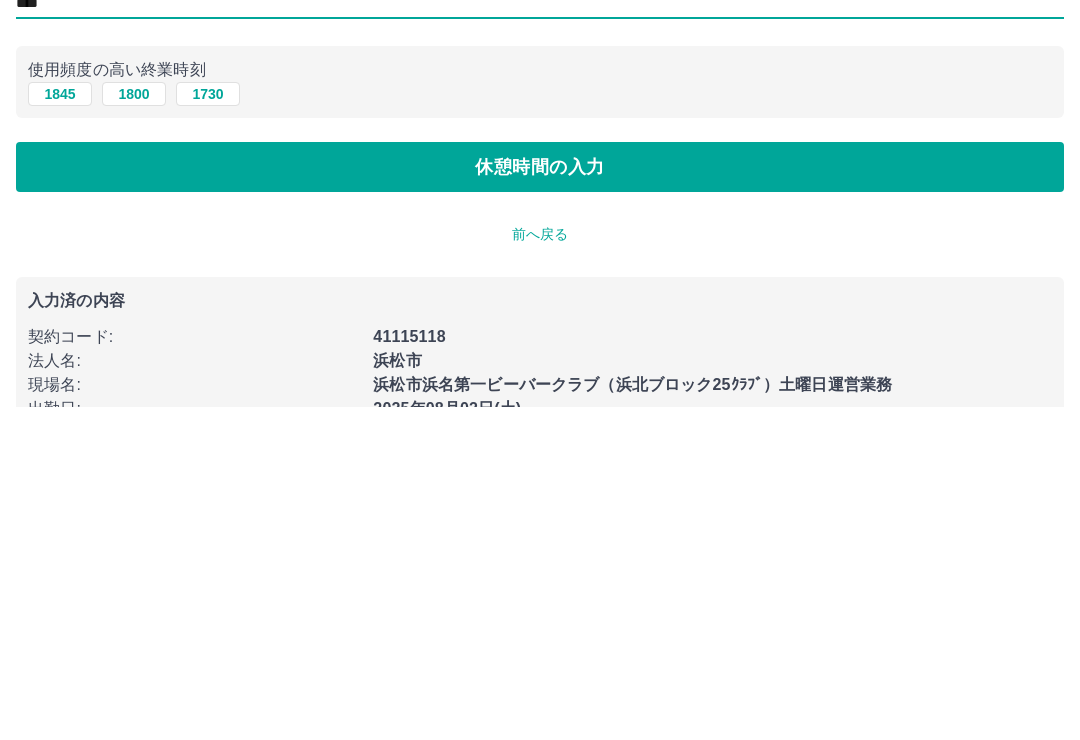 type on "****" 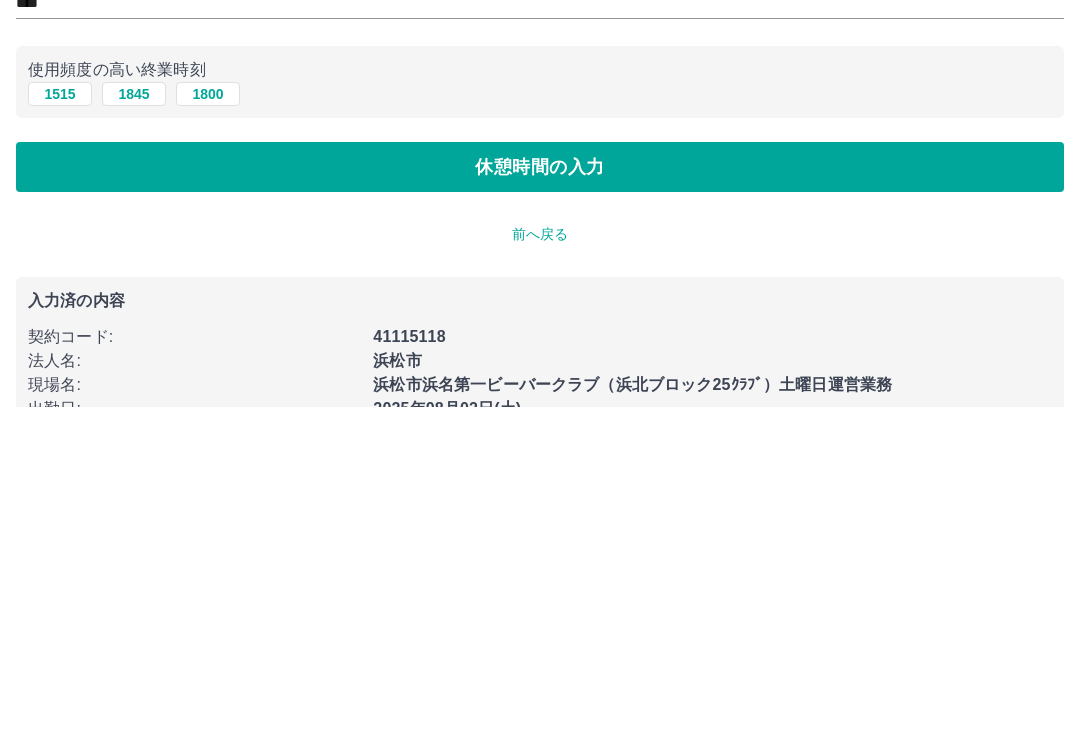 scroll, scrollTop: 74, scrollLeft: 0, axis: vertical 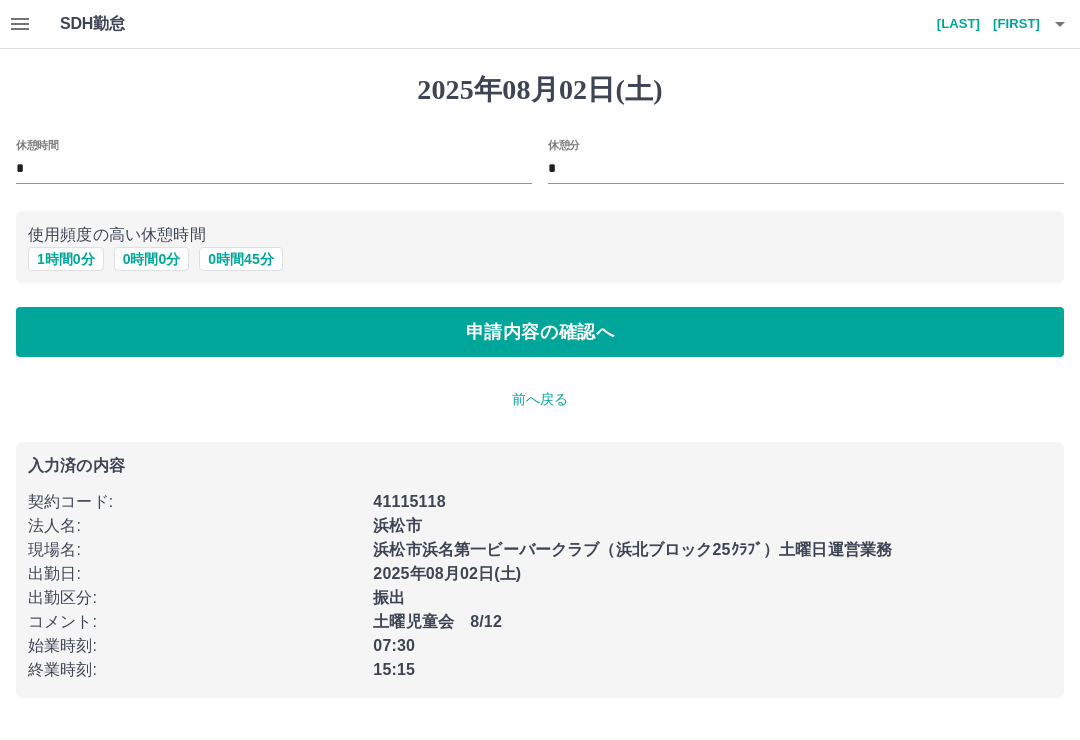 click on "0 時間 45 分" at bounding box center [240, 259] 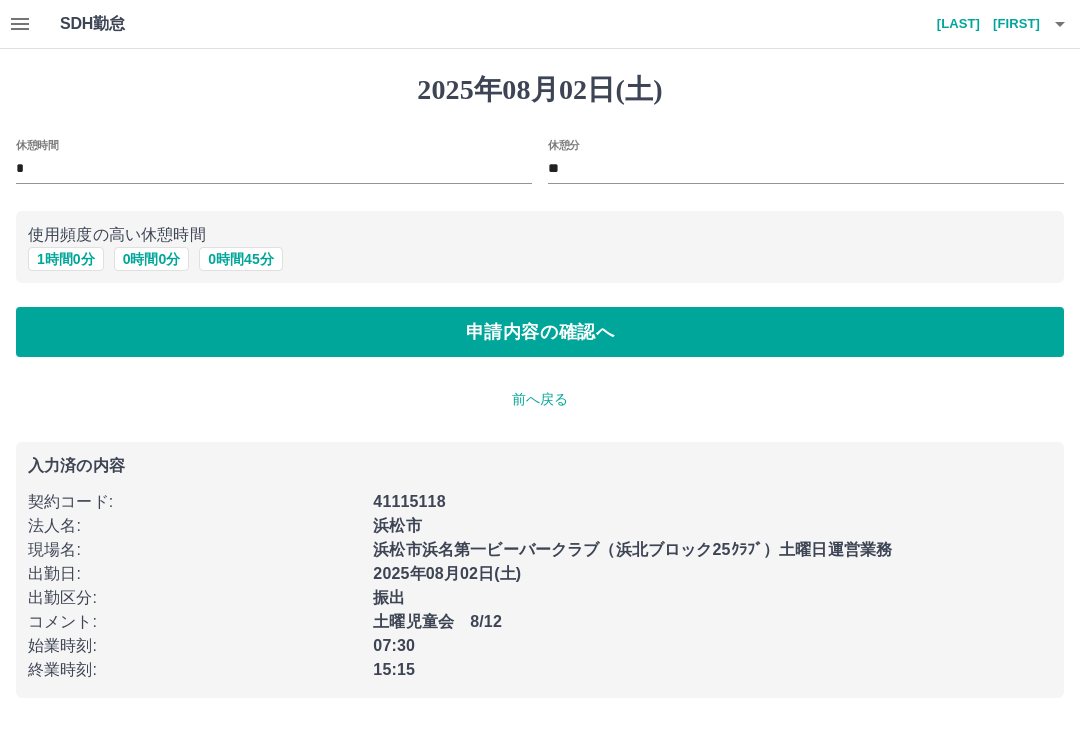 click on "申請内容の確認へ" at bounding box center (540, 332) 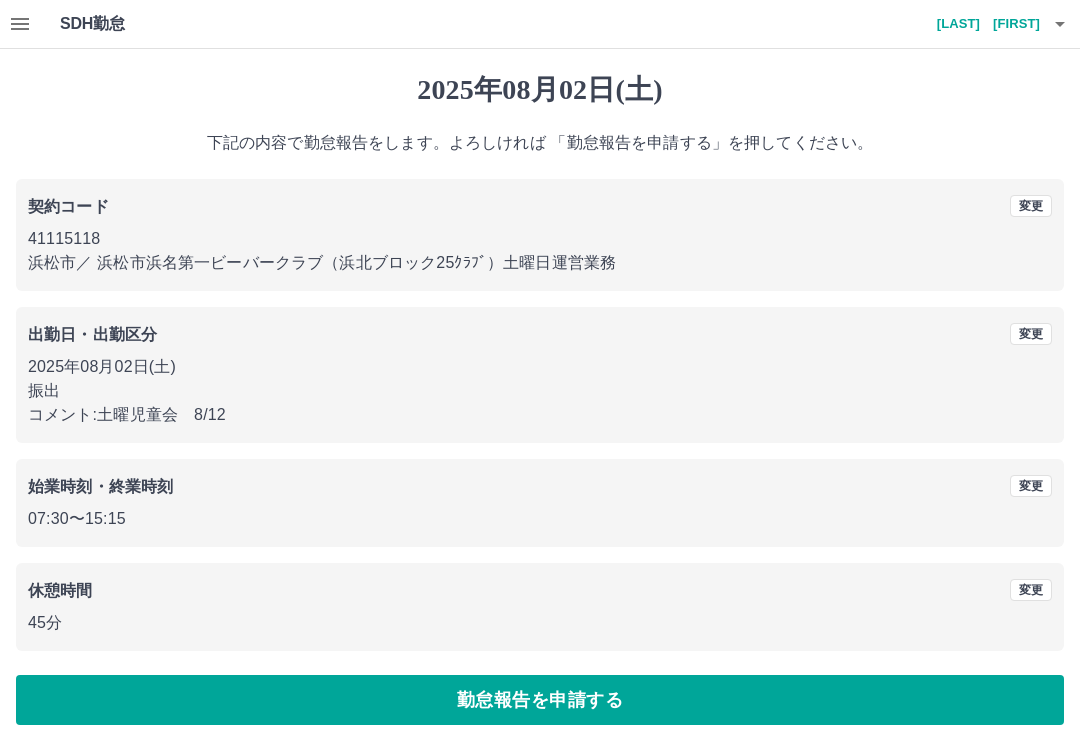 click on "勤怠報告を申請する" at bounding box center (540, 700) 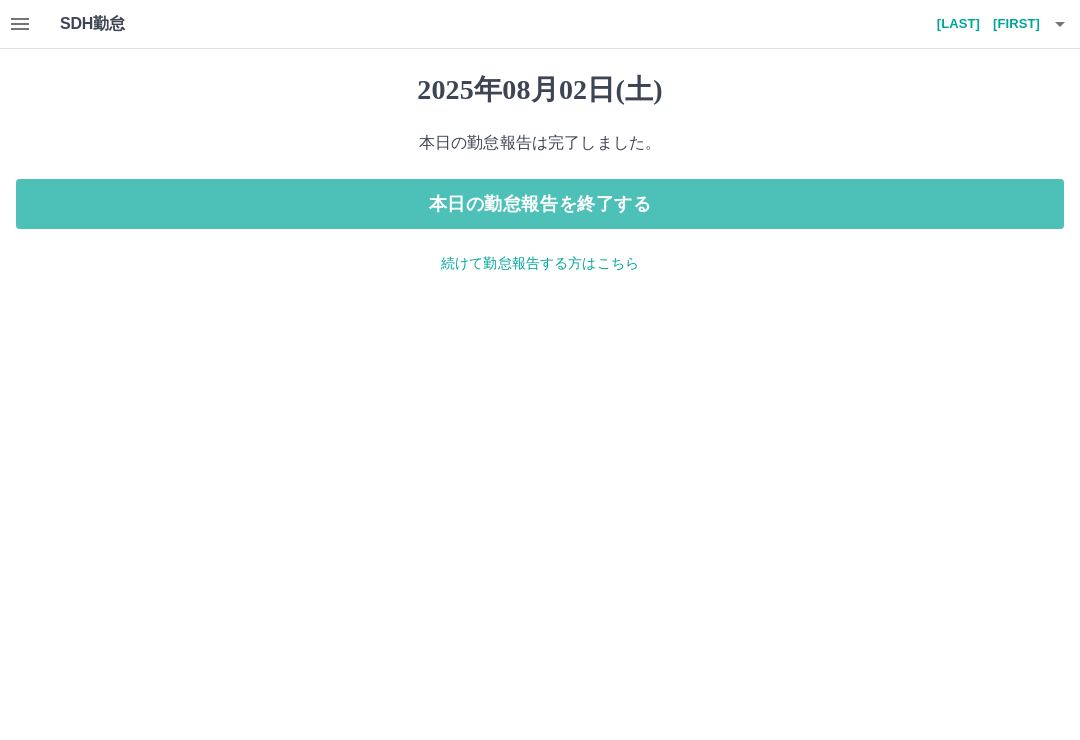 click on "本日の勤怠報告を終了する" at bounding box center [540, 204] 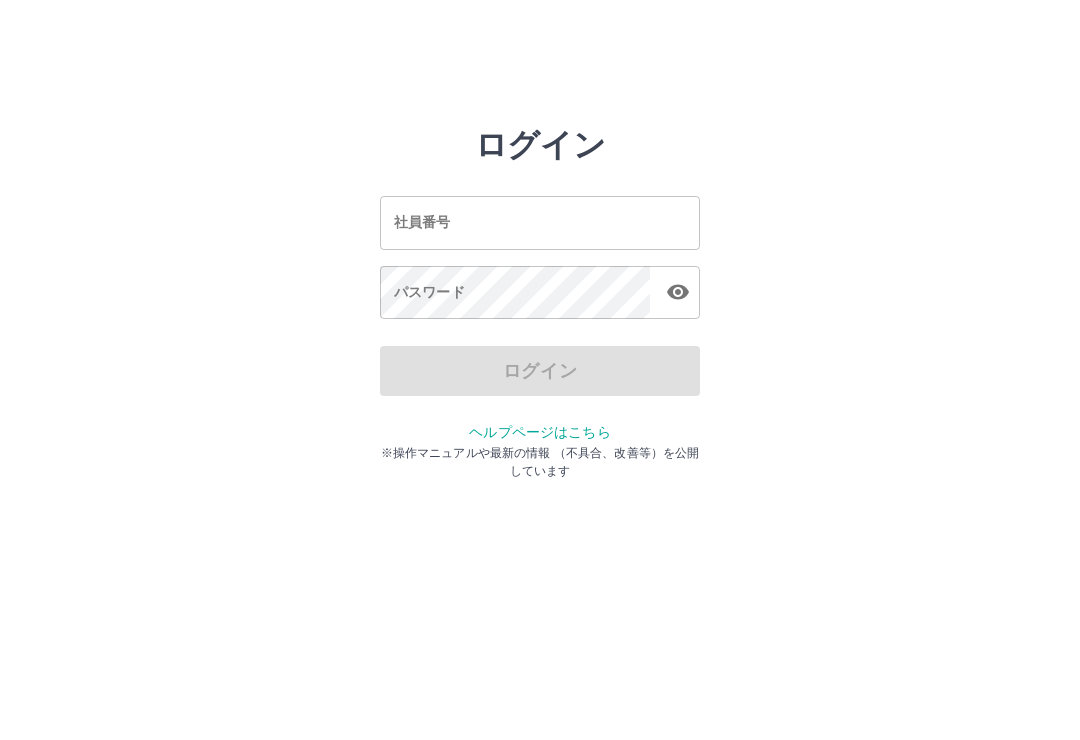 scroll, scrollTop: 0, scrollLeft: 0, axis: both 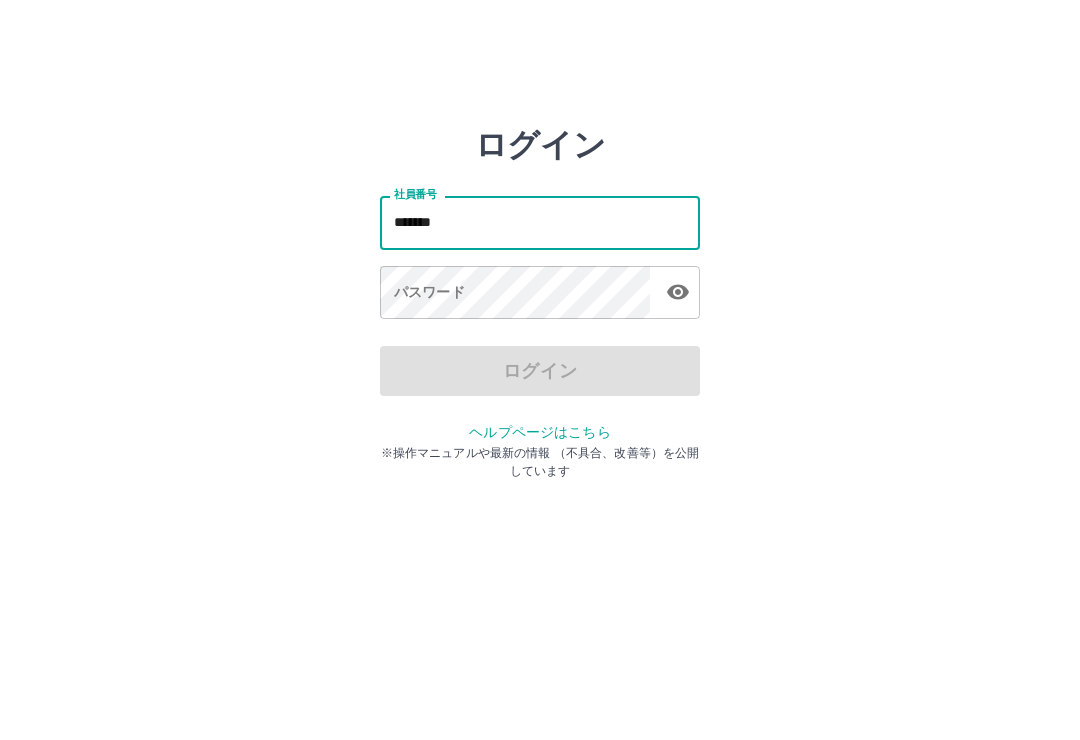 type on "*******" 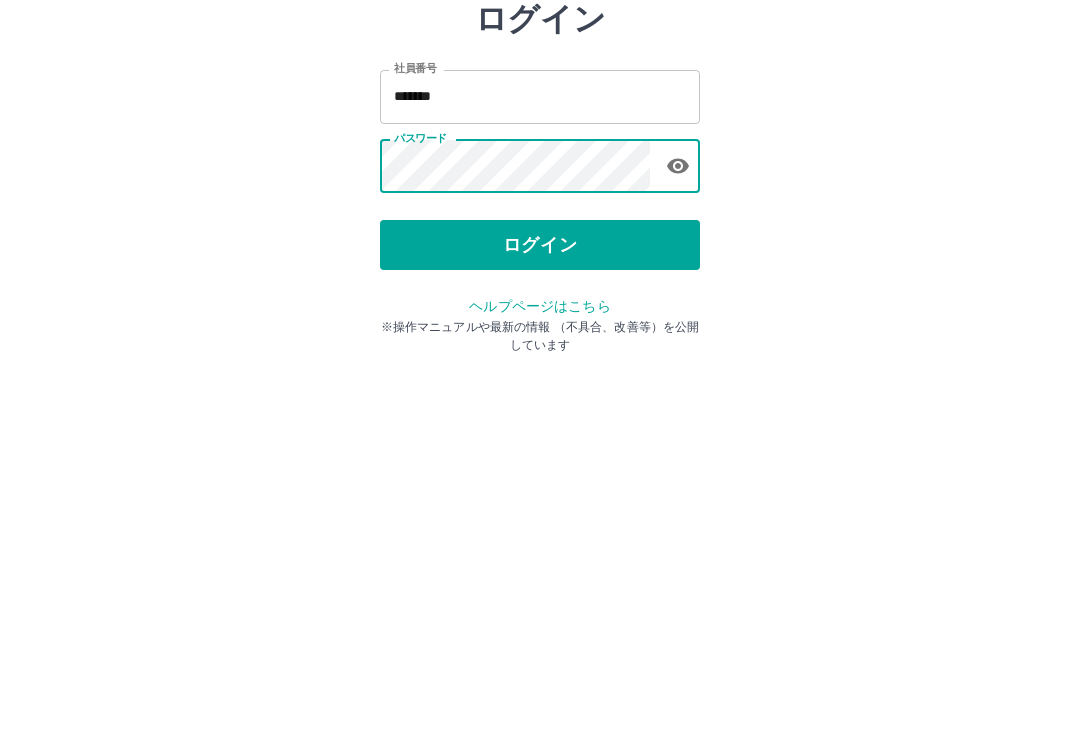 click on "ログイン" at bounding box center (540, 371) 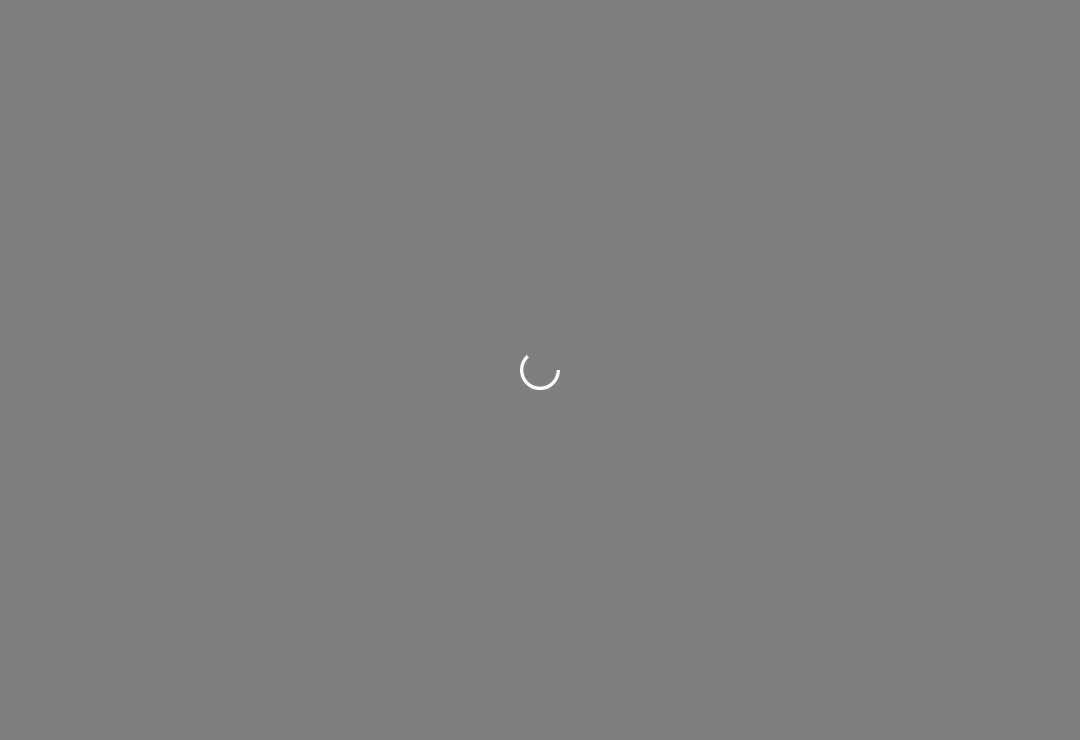 scroll, scrollTop: 0, scrollLeft: 0, axis: both 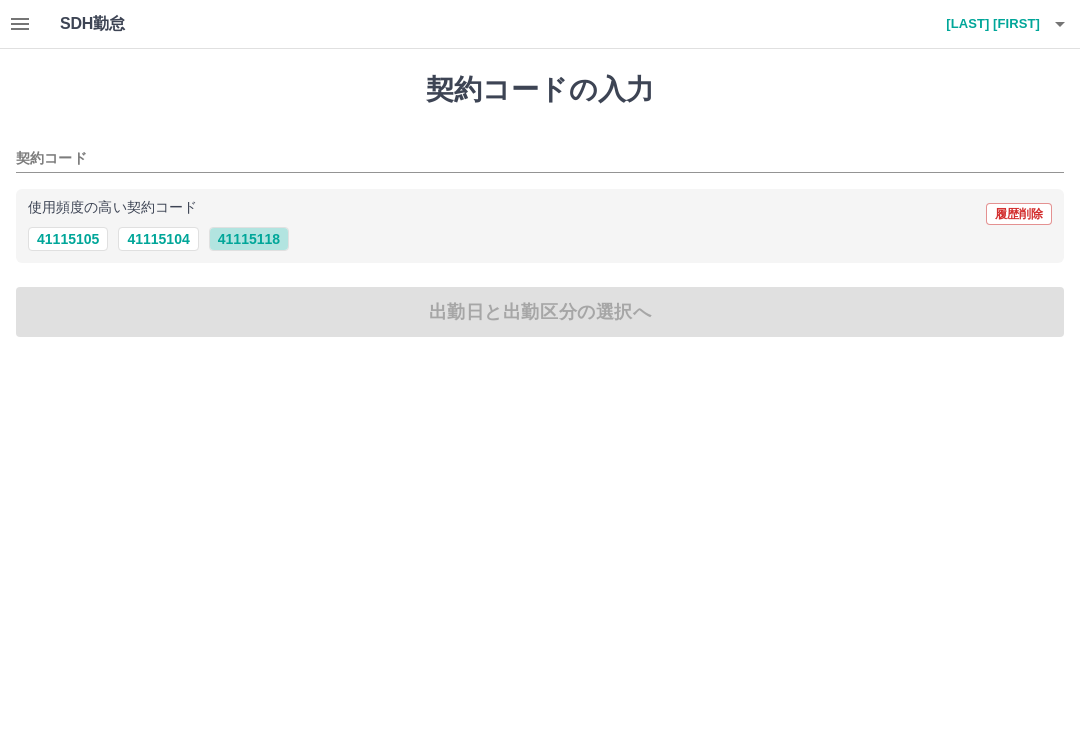 click on "41115118" at bounding box center [249, 239] 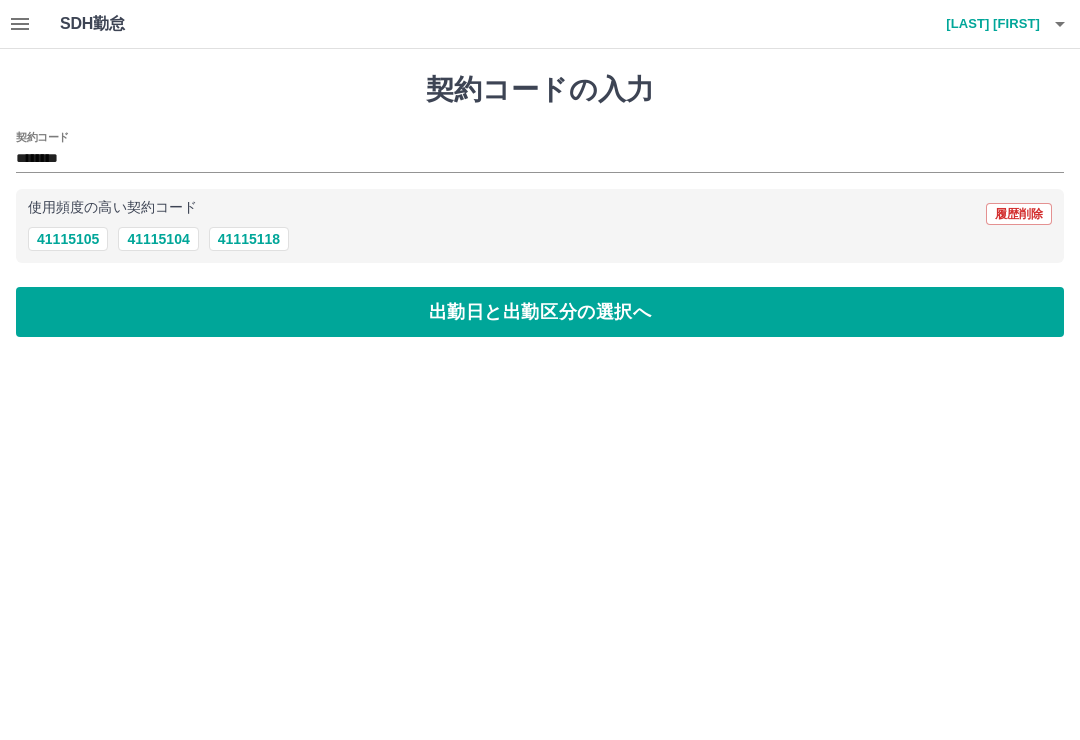 click on "出勤日と出勤区分の選択へ" at bounding box center (540, 312) 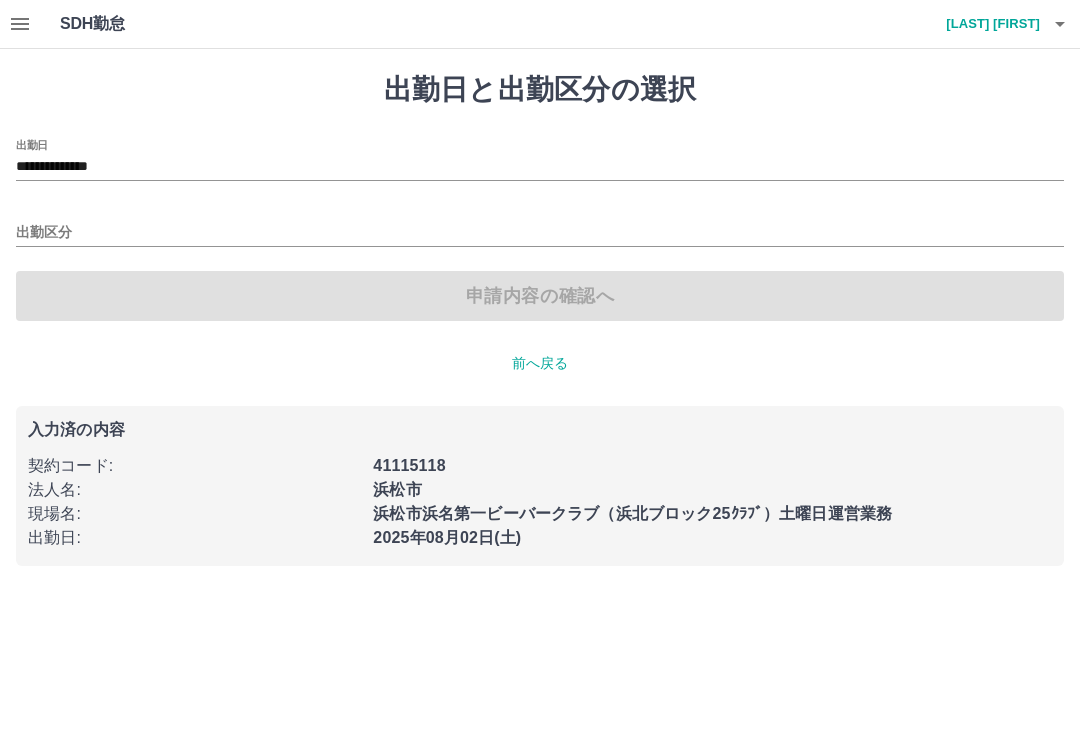 click on "出勤区分" at bounding box center [540, 233] 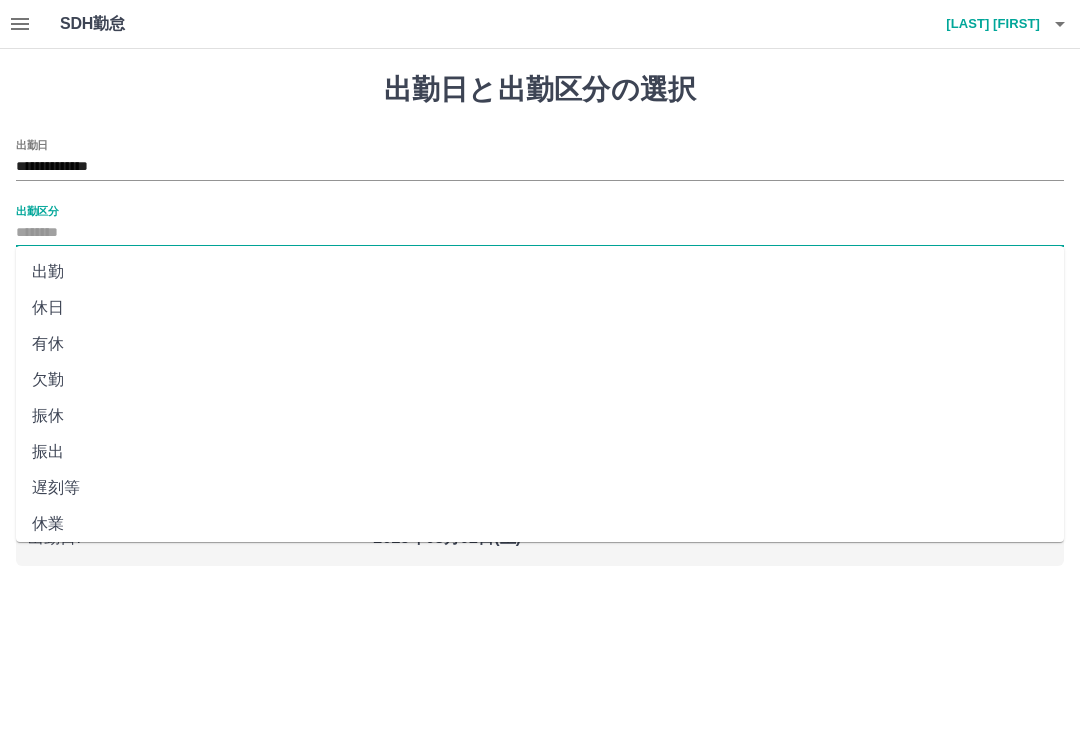 click on "出勤" at bounding box center (540, 272) 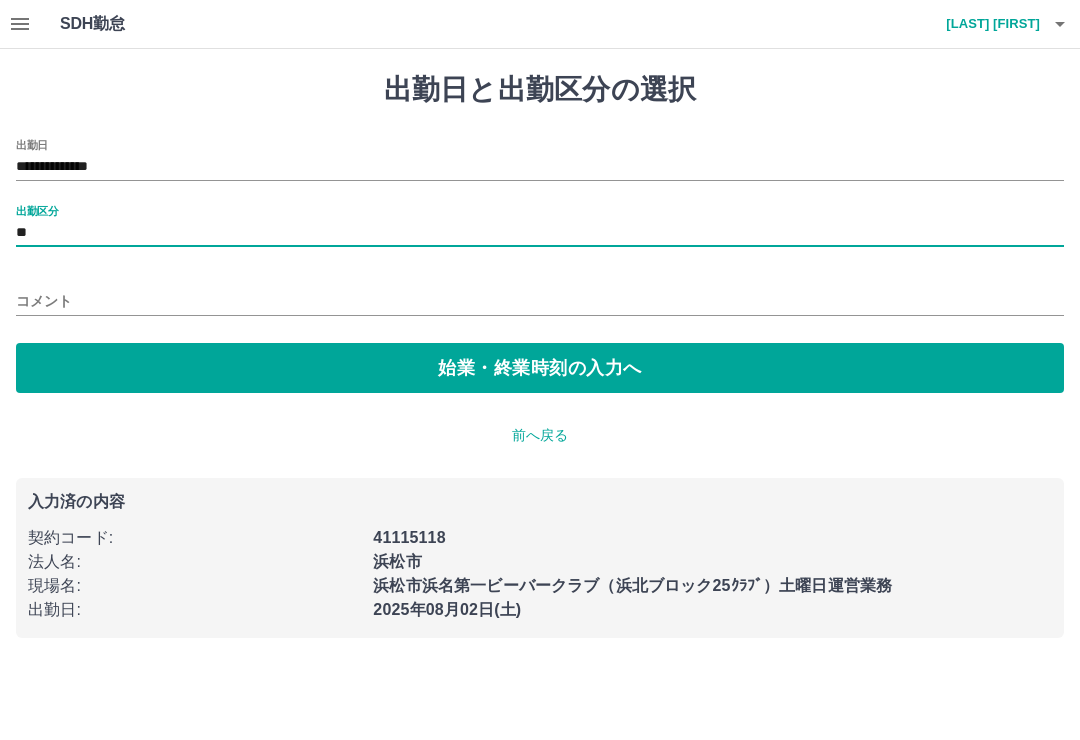 click on "始業・終業時刻の入力へ" at bounding box center [540, 368] 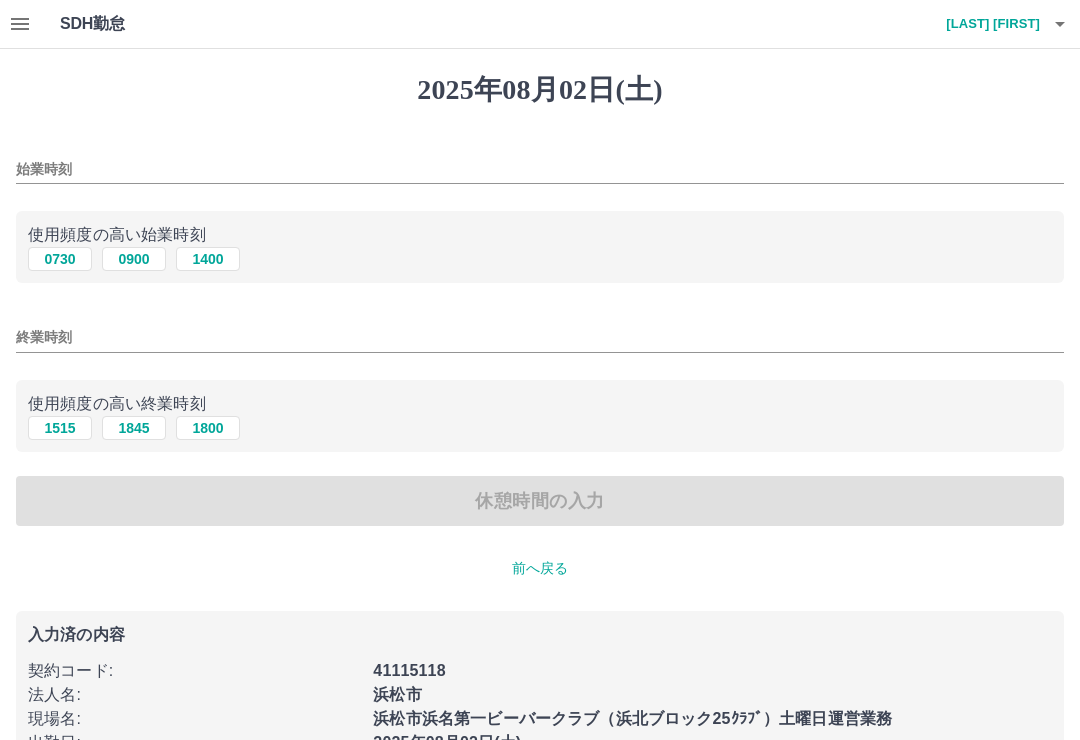 click on "始業時刻" at bounding box center (540, 169) 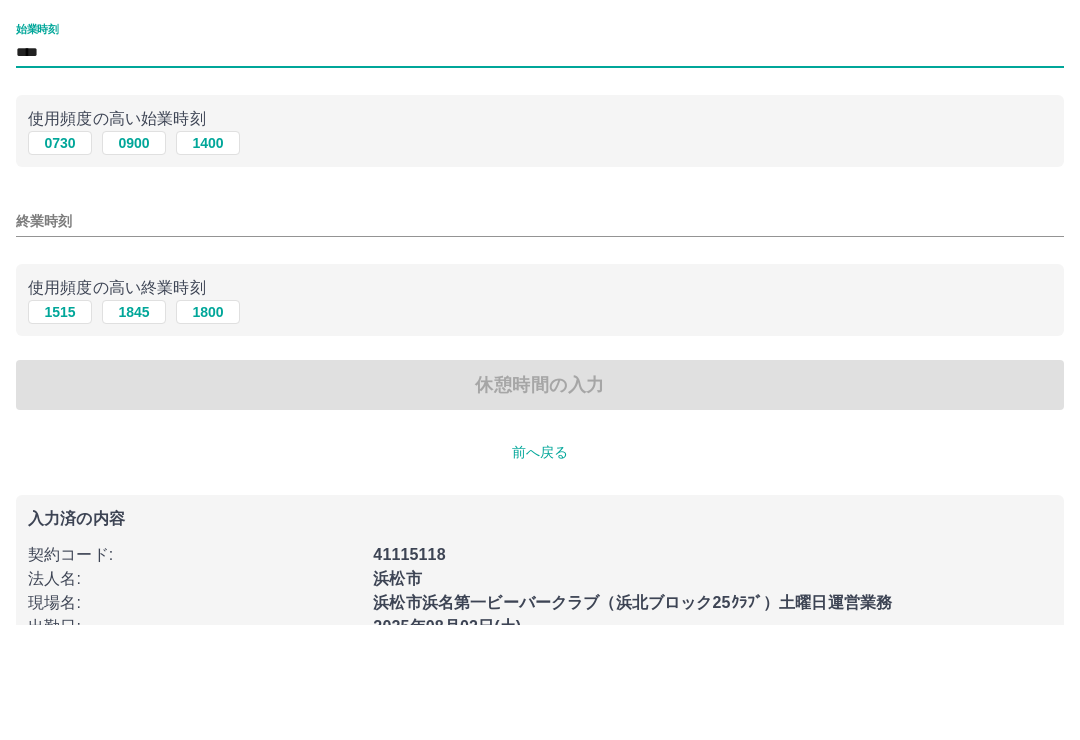 type on "****" 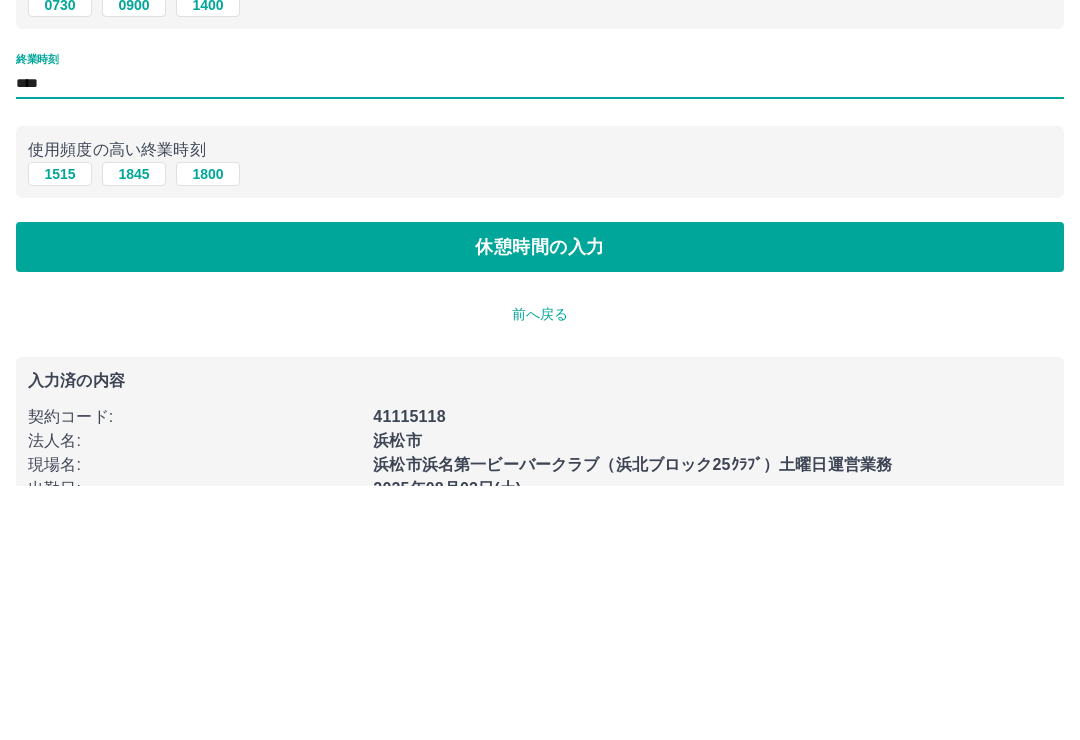 type on "****" 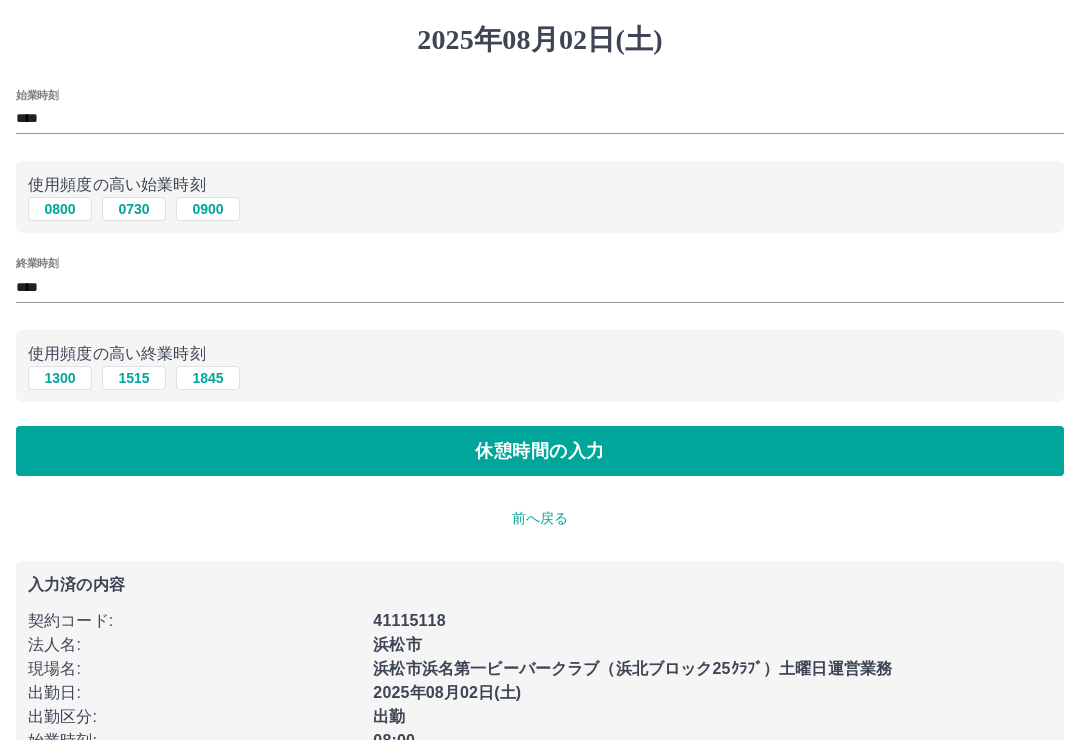 scroll, scrollTop: 0, scrollLeft: 0, axis: both 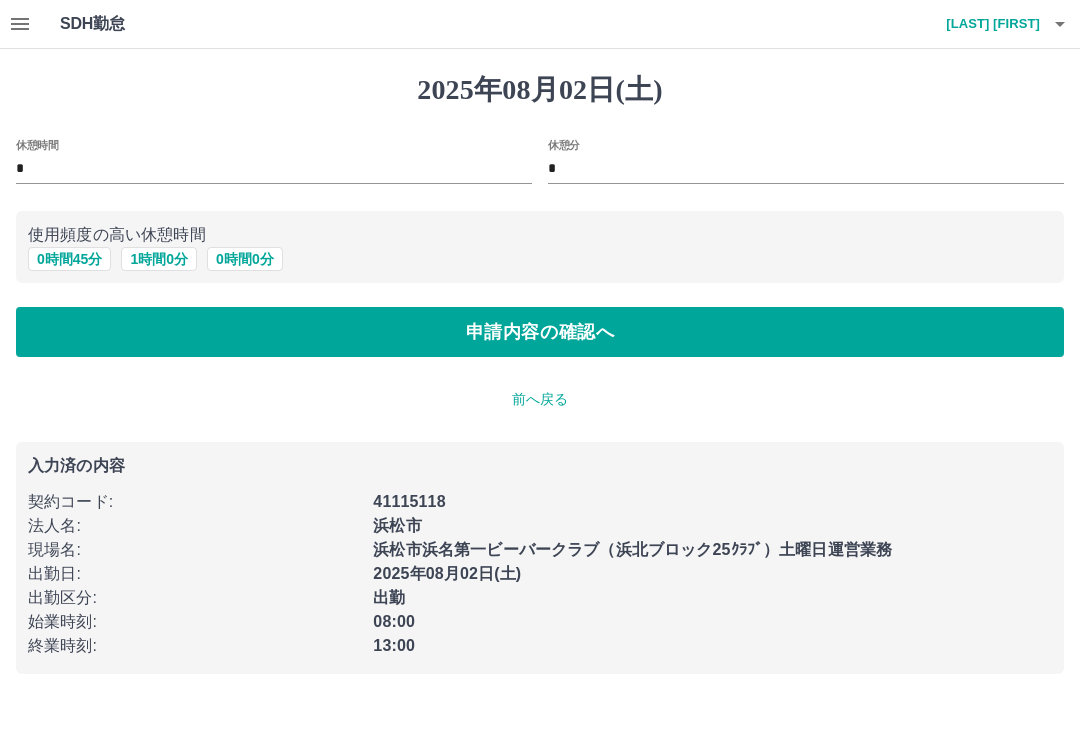 click on "申請内容の確認へ" at bounding box center [540, 332] 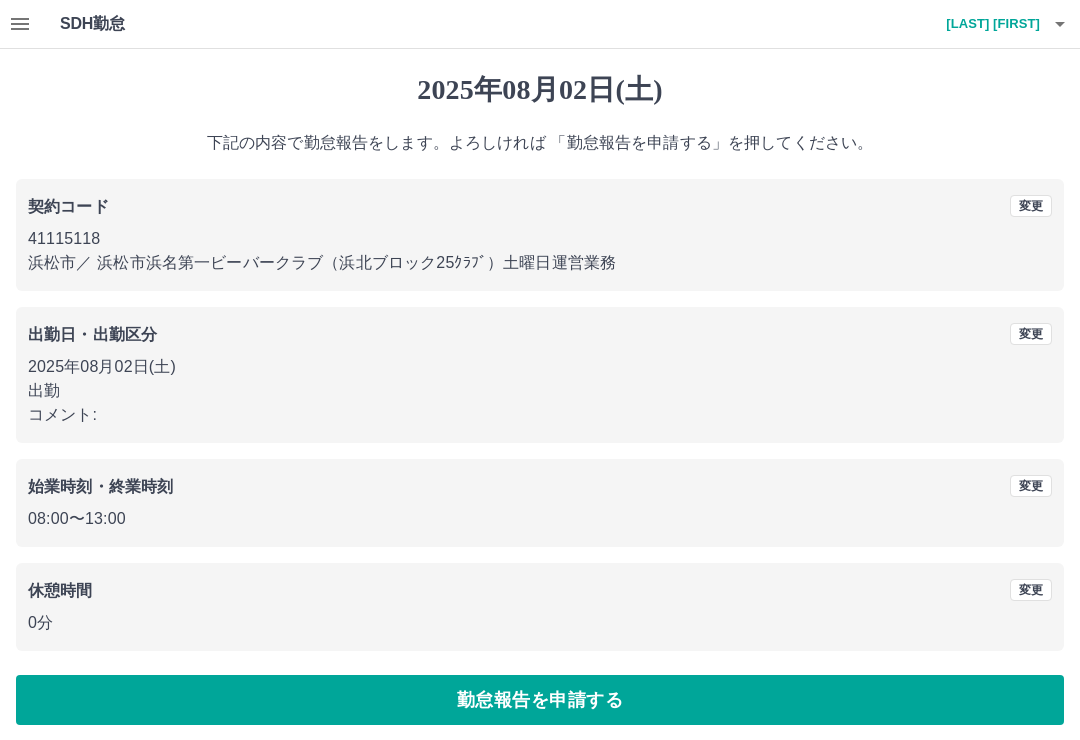 scroll, scrollTop: 8, scrollLeft: 0, axis: vertical 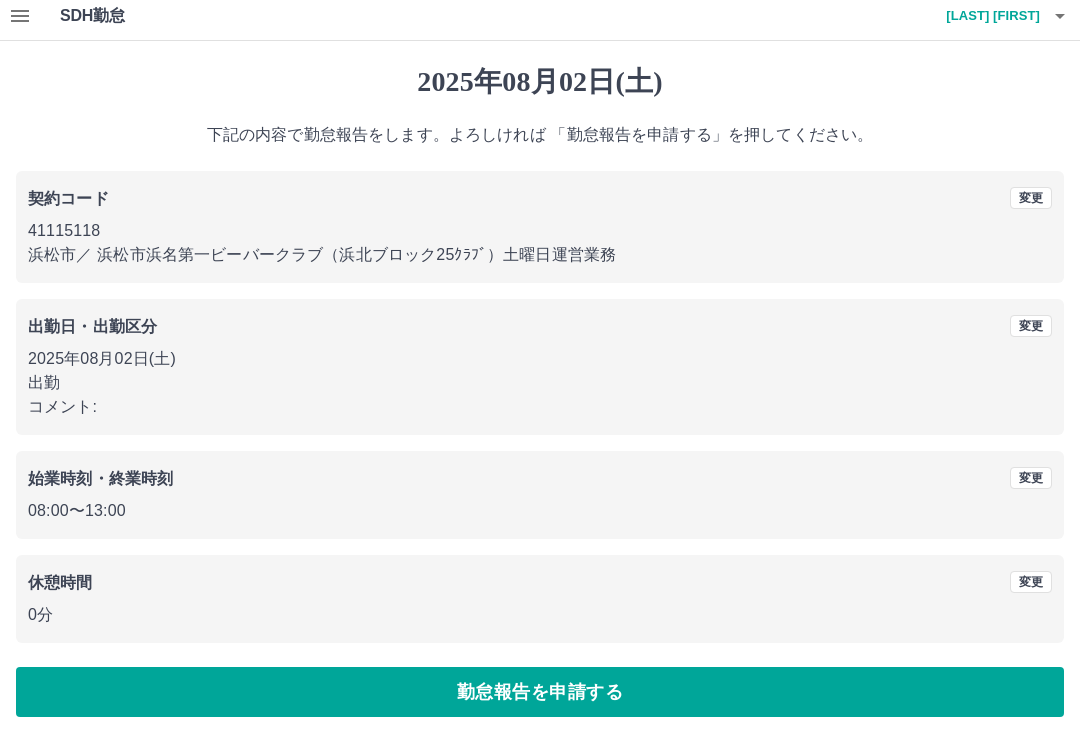click on "勤怠報告を申請する" at bounding box center (540, 692) 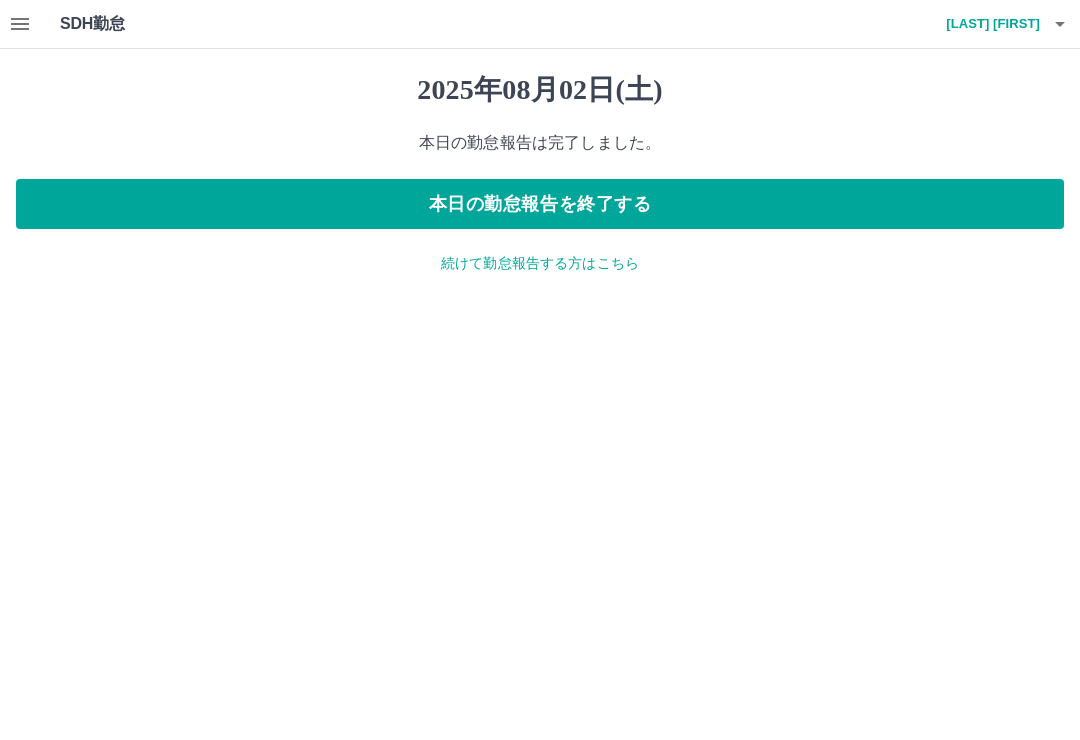 scroll, scrollTop: 0, scrollLeft: 0, axis: both 